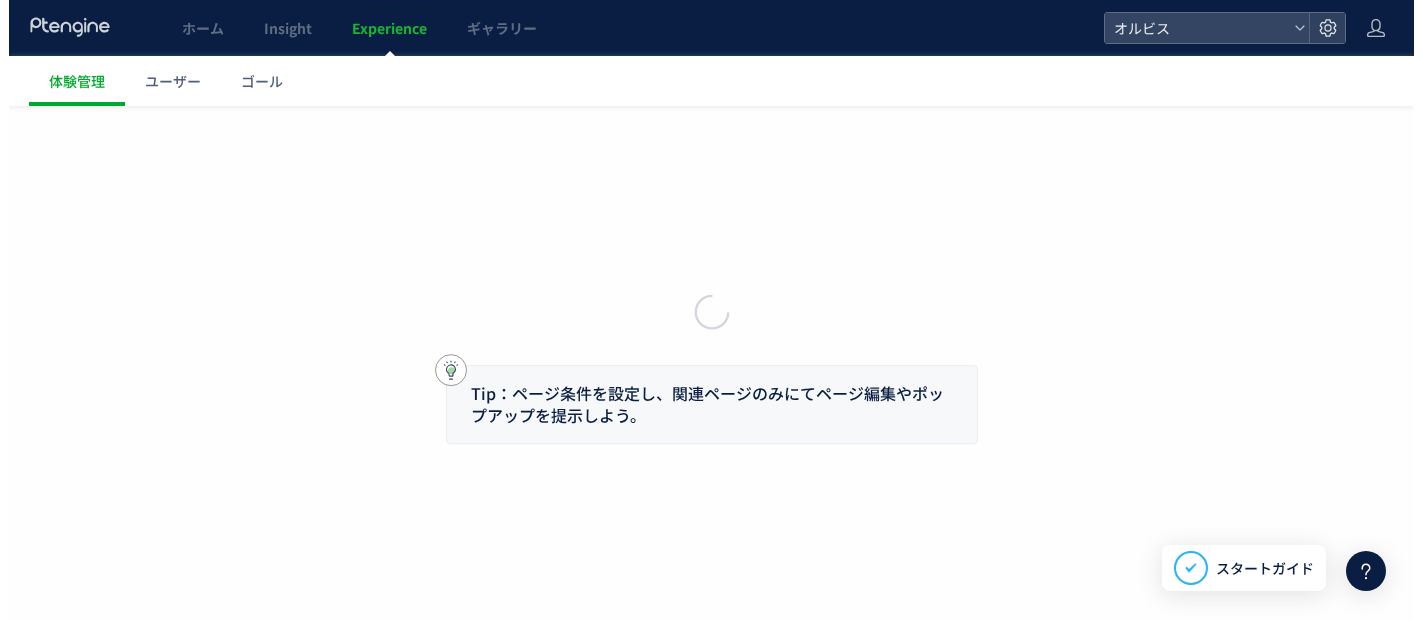 scroll, scrollTop: 0, scrollLeft: 0, axis: both 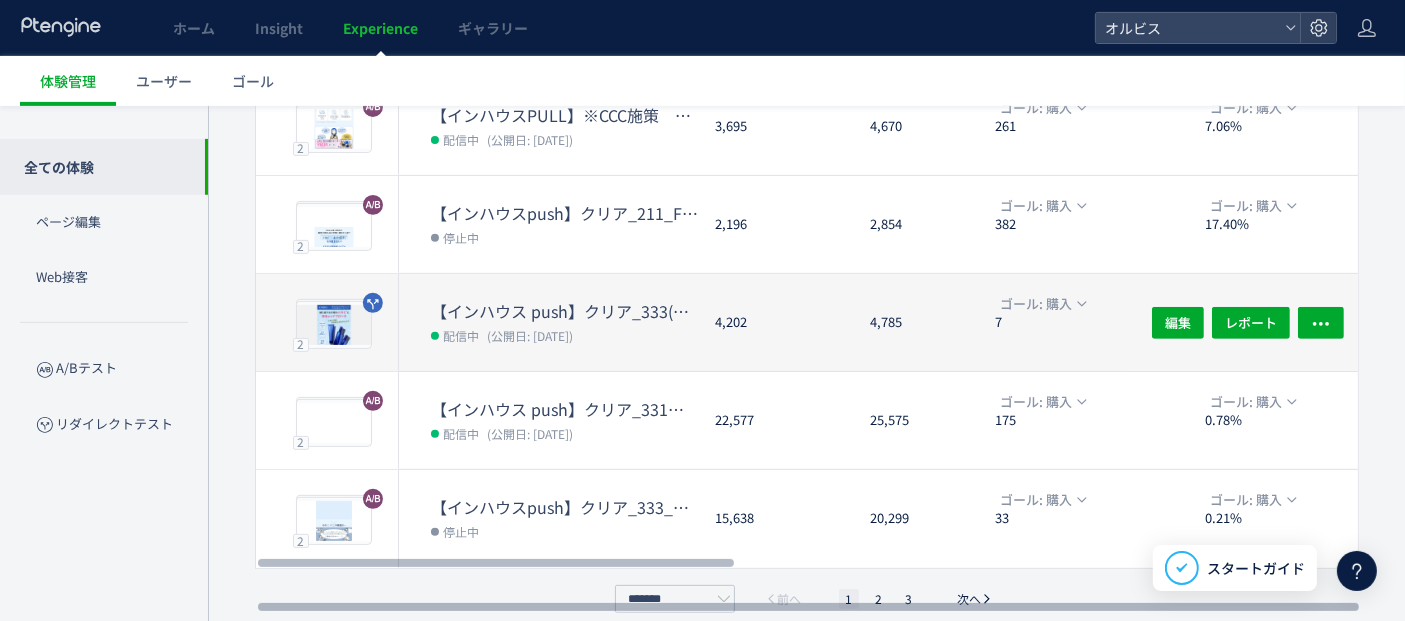click on "【インハウス push】クリア_333(記事アンケ)vs345（記事BU） 配信中 (公開日: [DATE])" 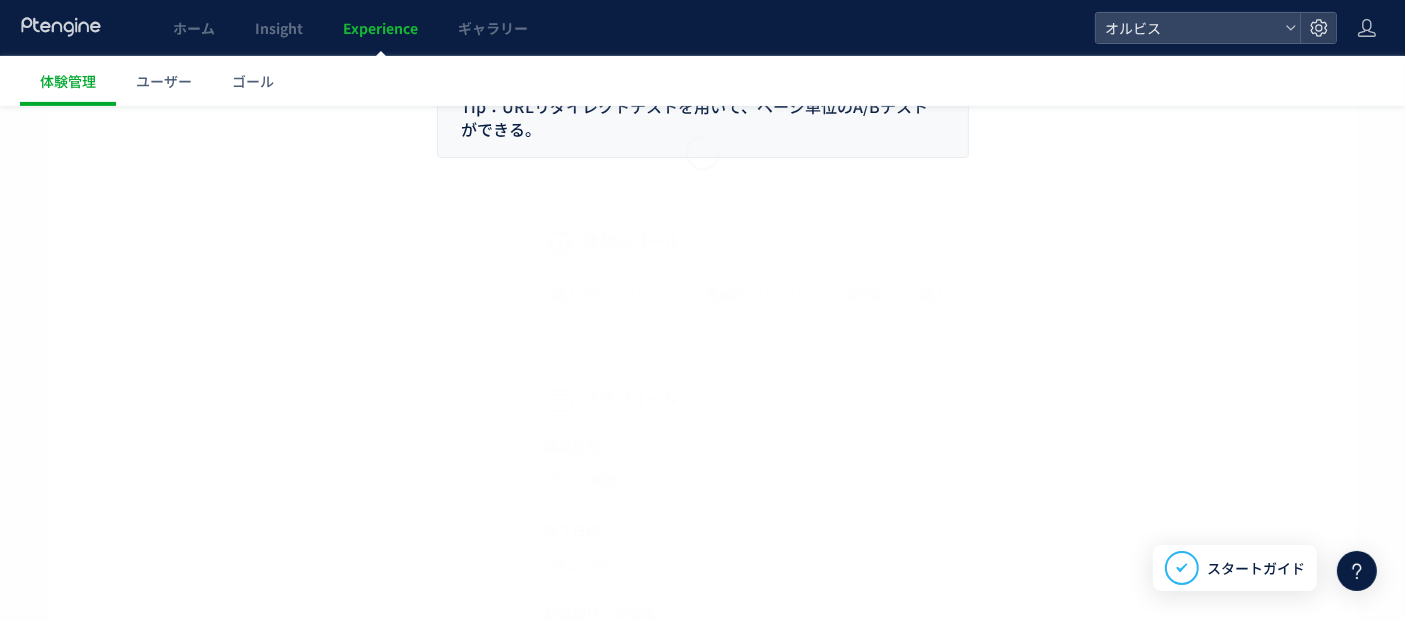 scroll, scrollTop: 0, scrollLeft: 0, axis: both 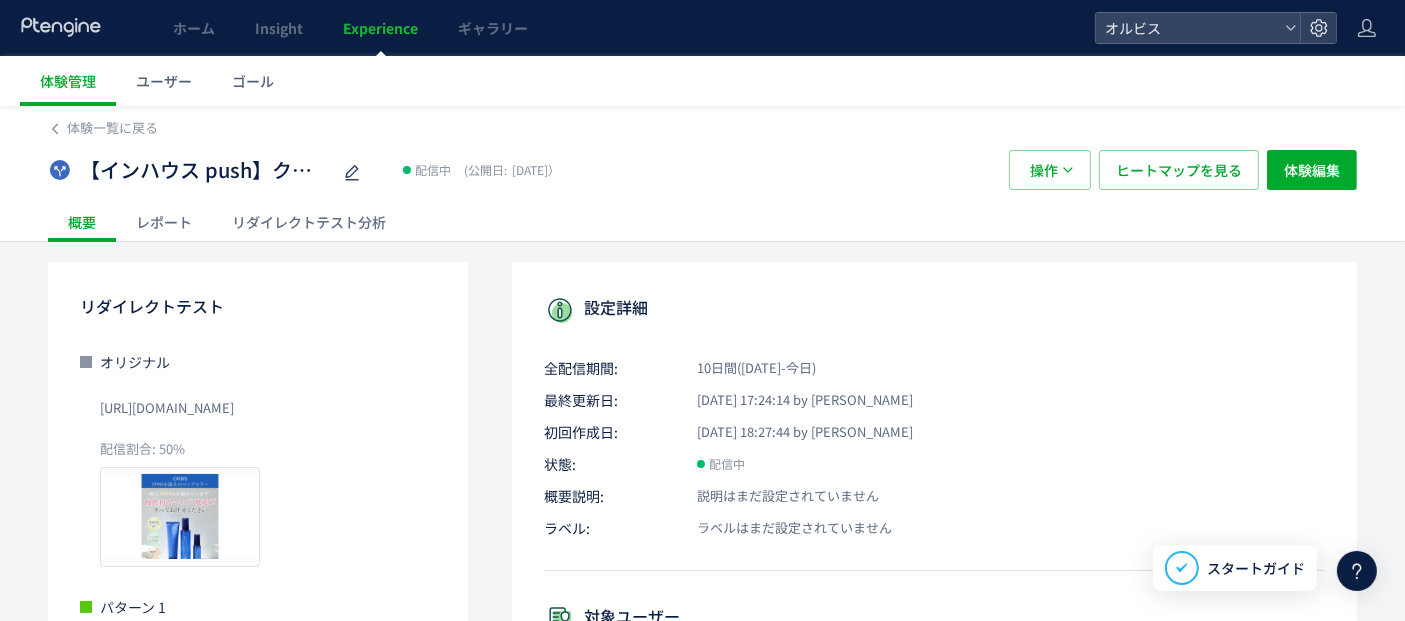 click on "リダイレクトテスト分析" 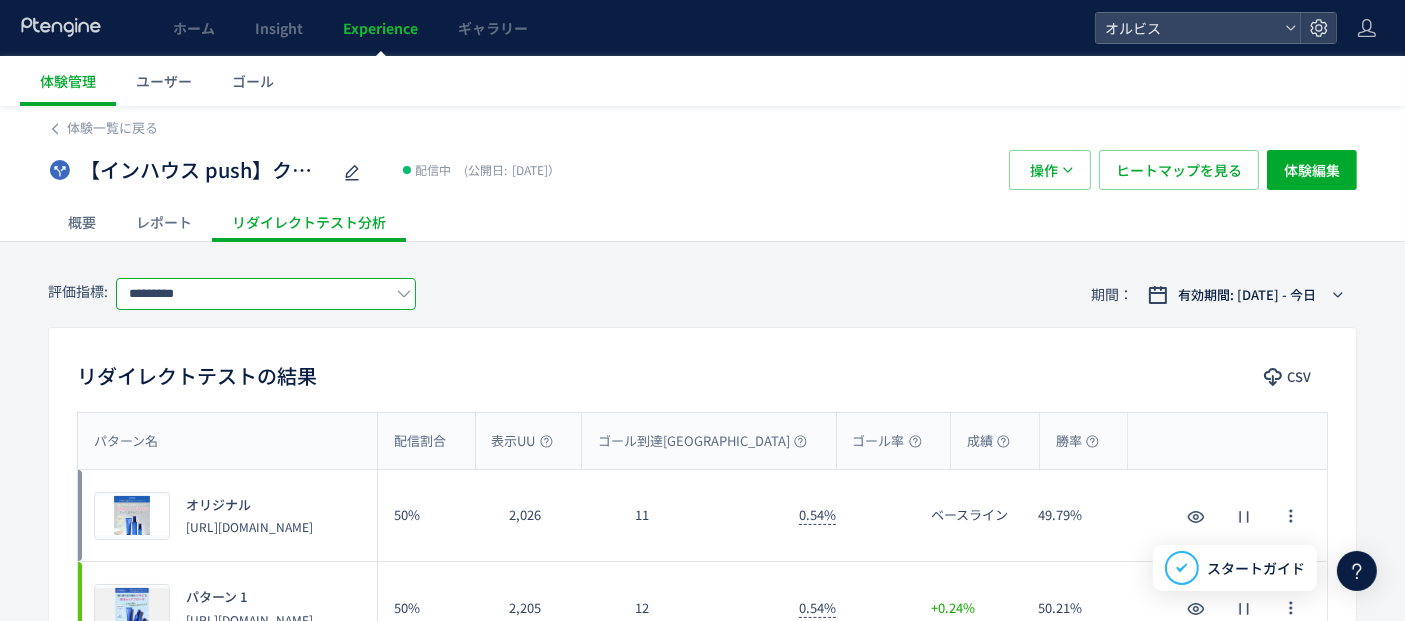 click on "*********" 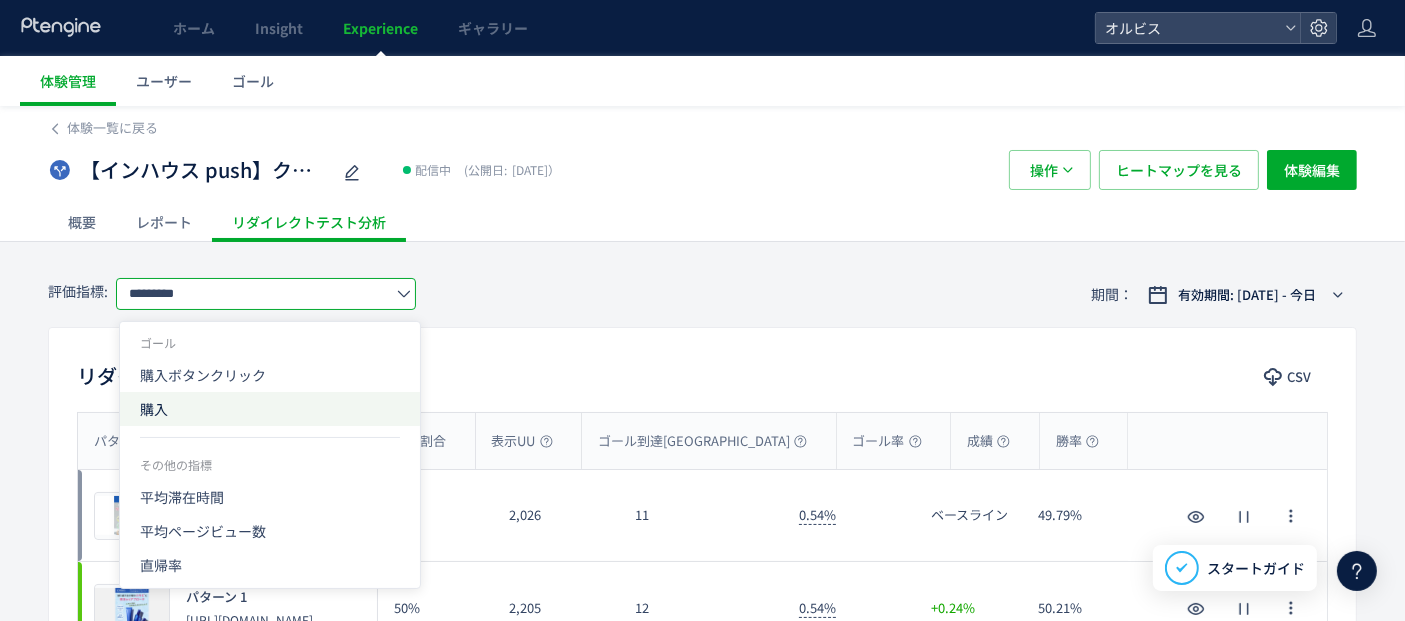 click on "購入" 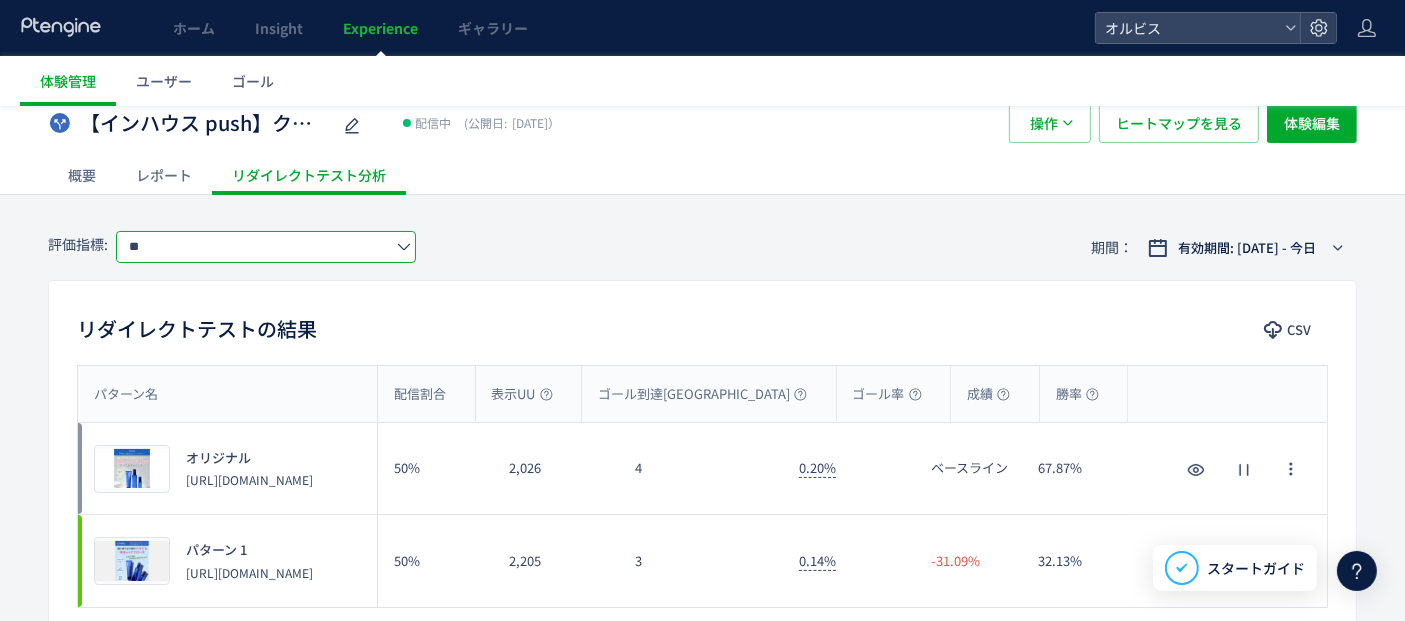 scroll, scrollTop: 0, scrollLeft: 0, axis: both 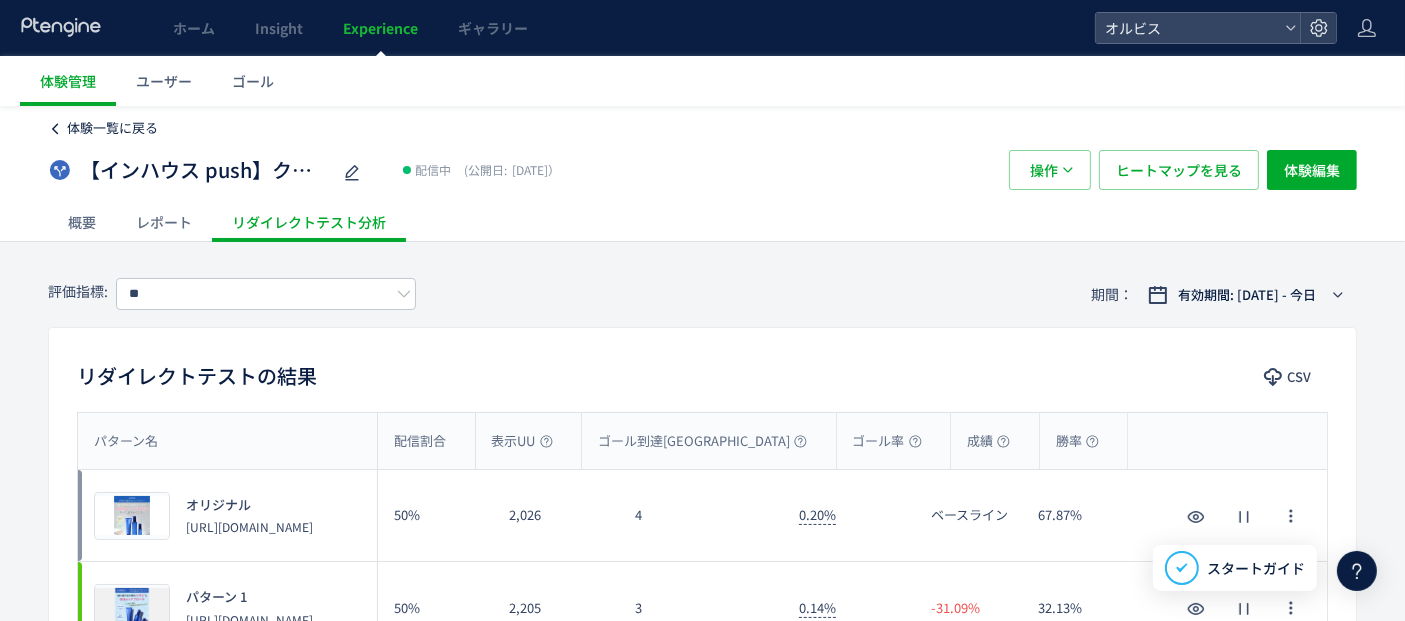 click on "体験一覧に戻る" 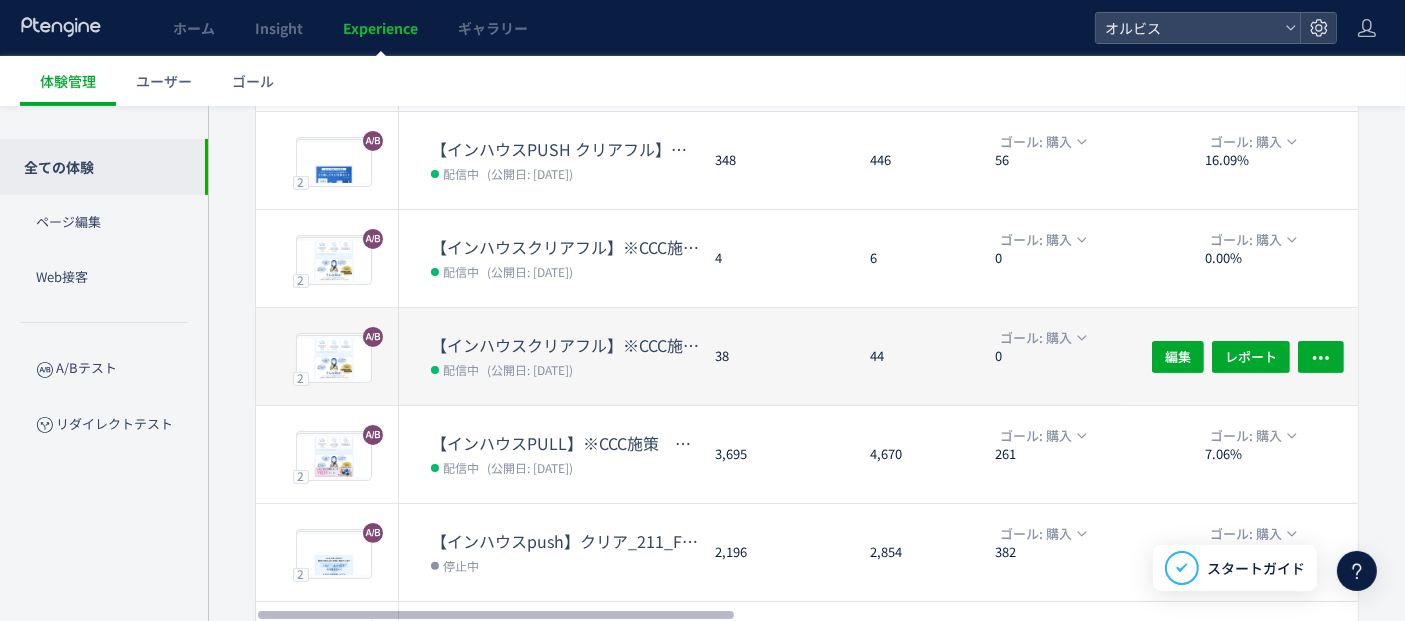 scroll, scrollTop: 445, scrollLeft: 0, axis: vertical 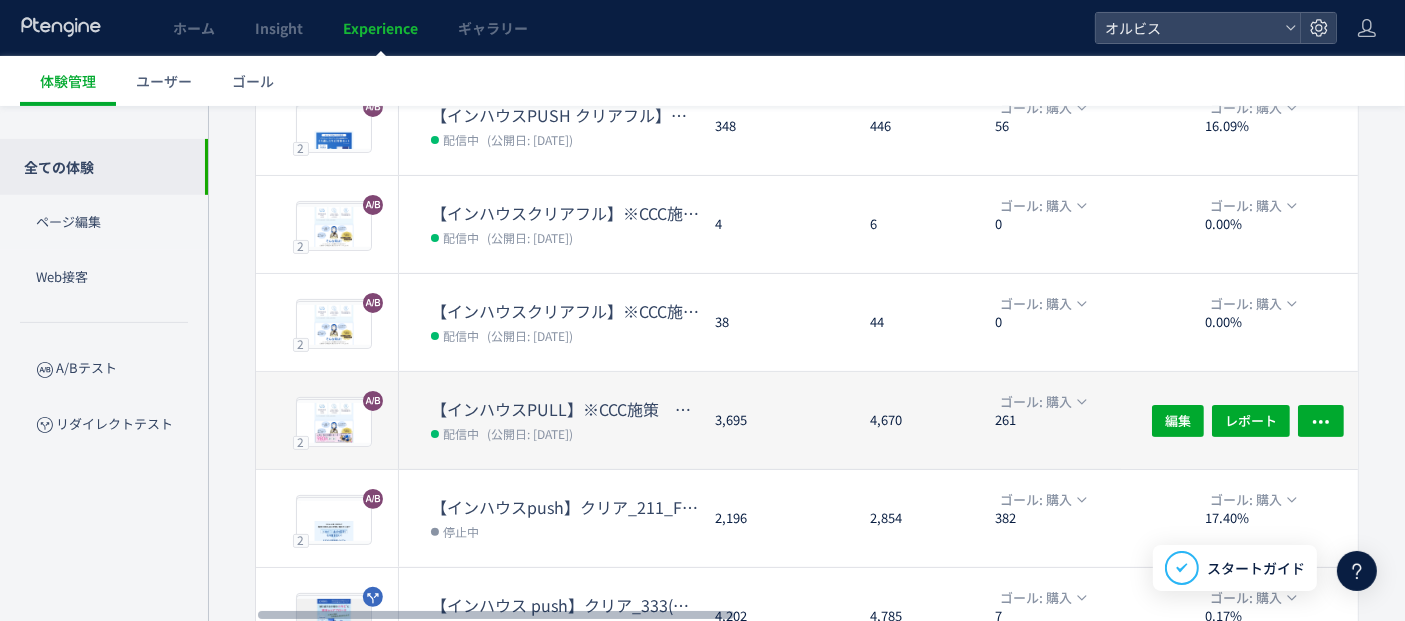 click on "配信中 (公開日: [DATE])" at bounding box center (565, 433) 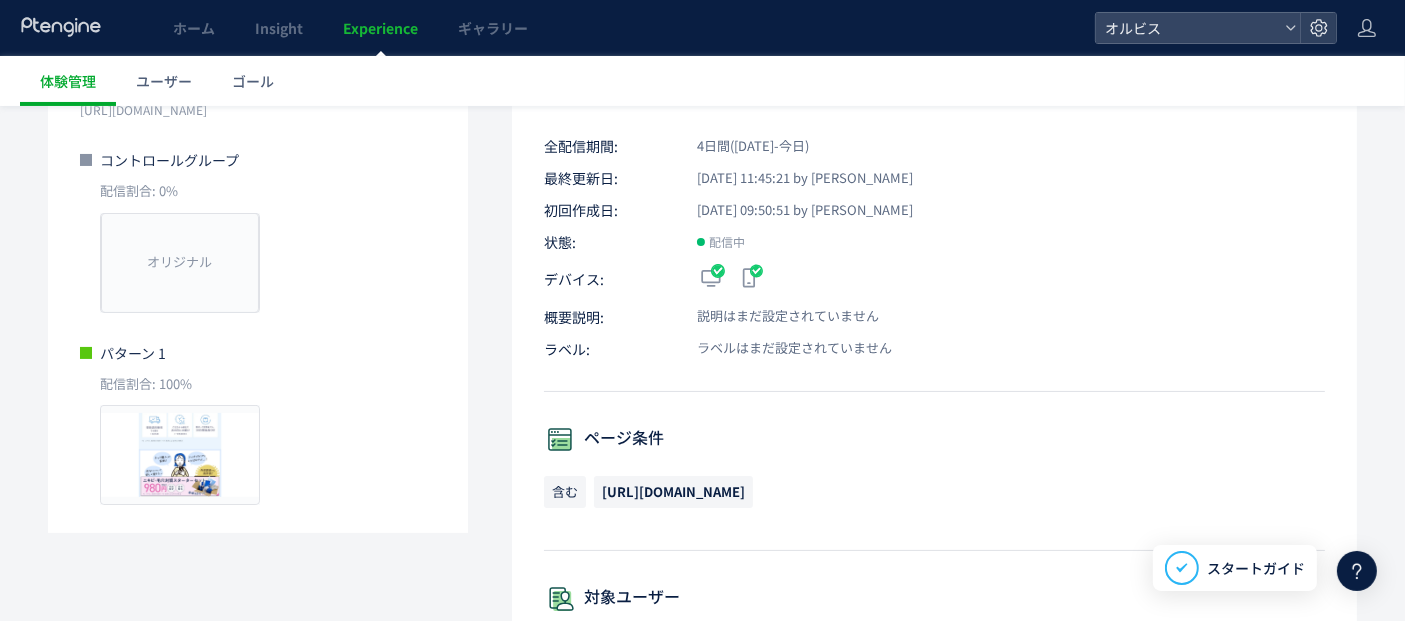 scroll, scrollTop: 0, scrollLeft: 0, axis: both 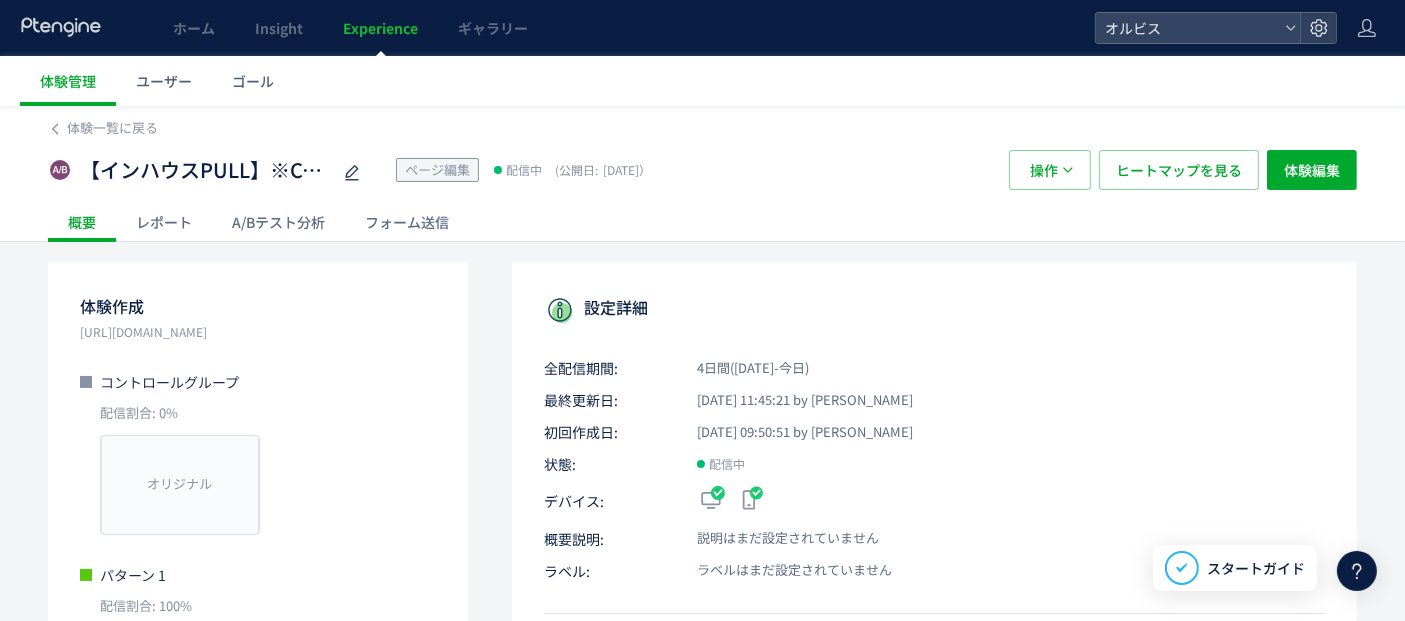click on "A/Bテスト分析" 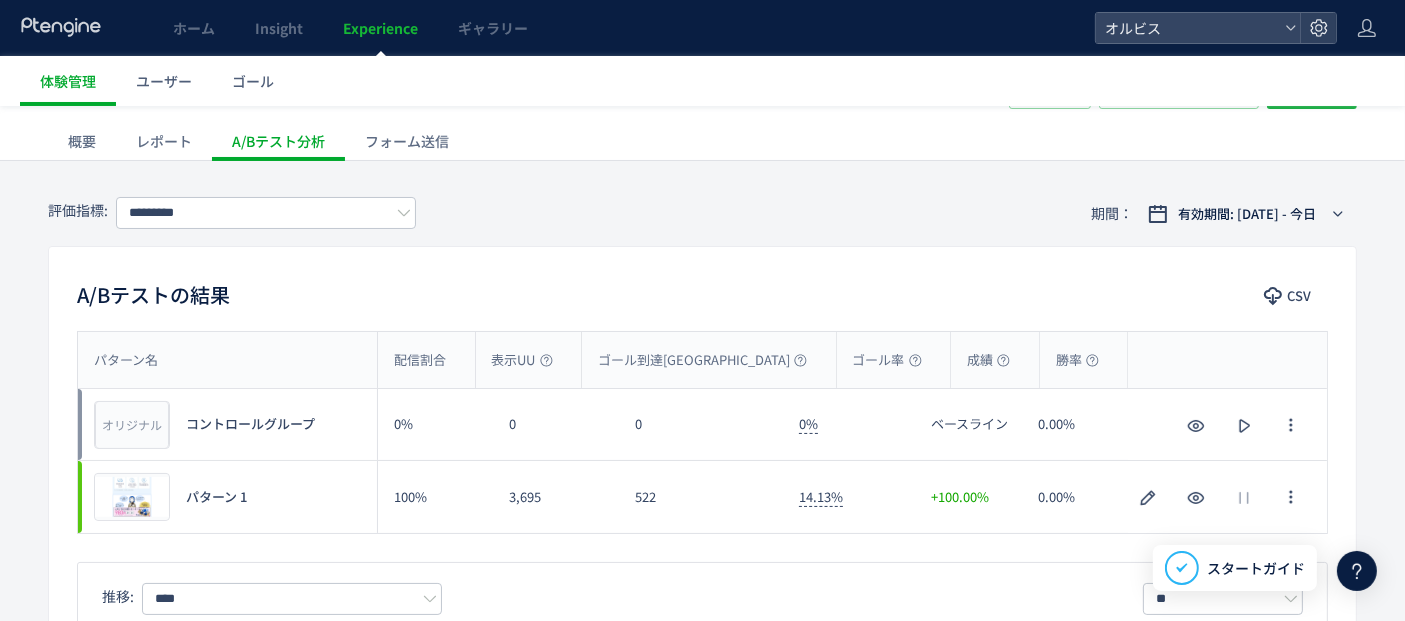 scroll, scrollTop: 111, scrollLeft: 0, axis: vertical 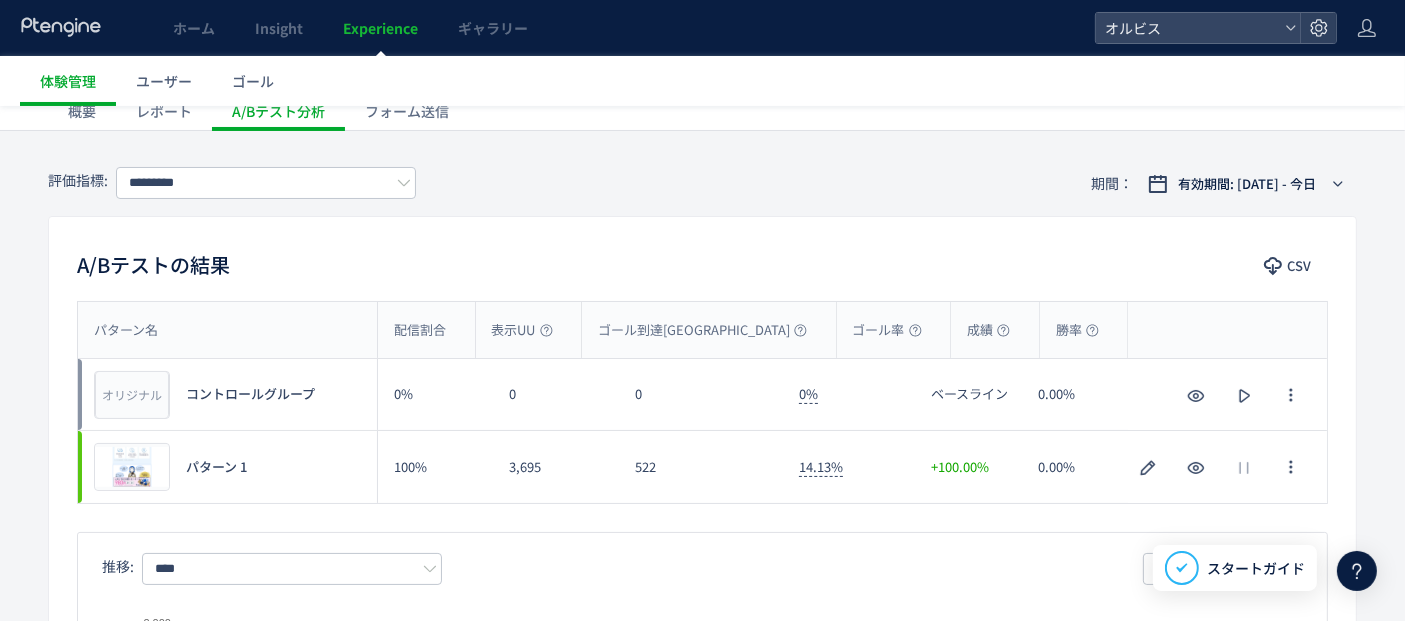 click on "評価指標:  ********* 期間： 有効期間: [DATE] - 今日" at bounding box center (702, 183) 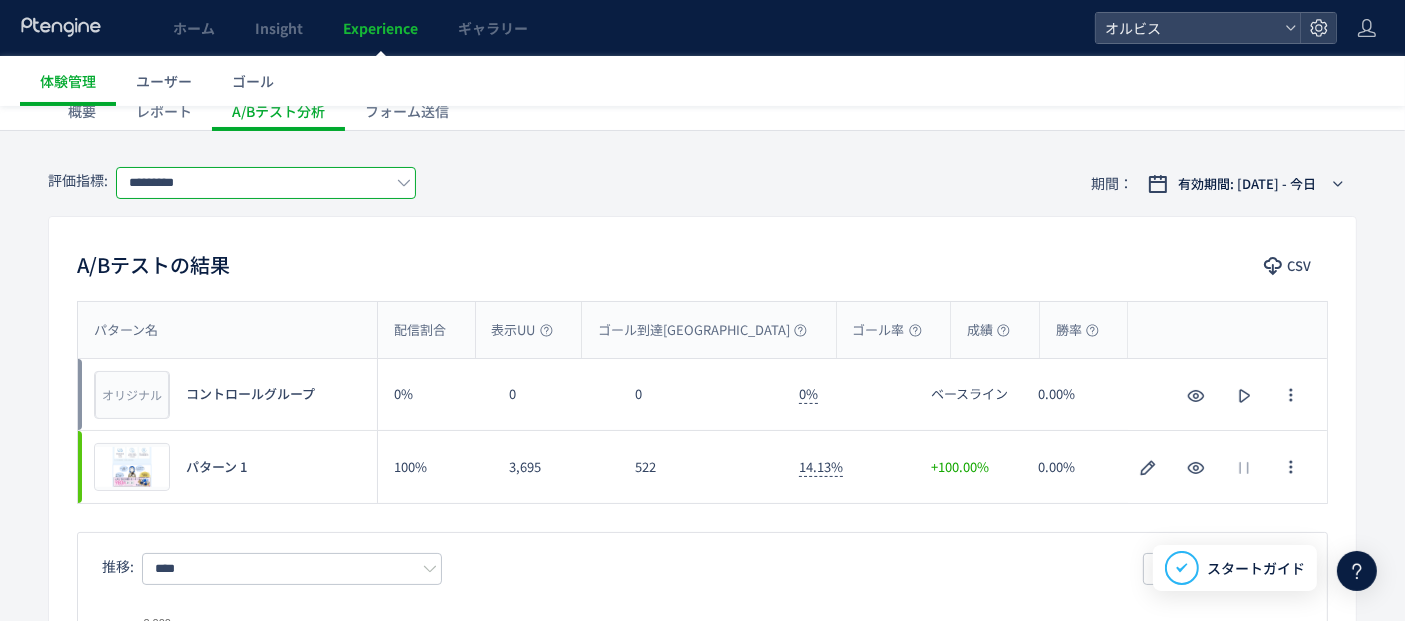 click on "*********" 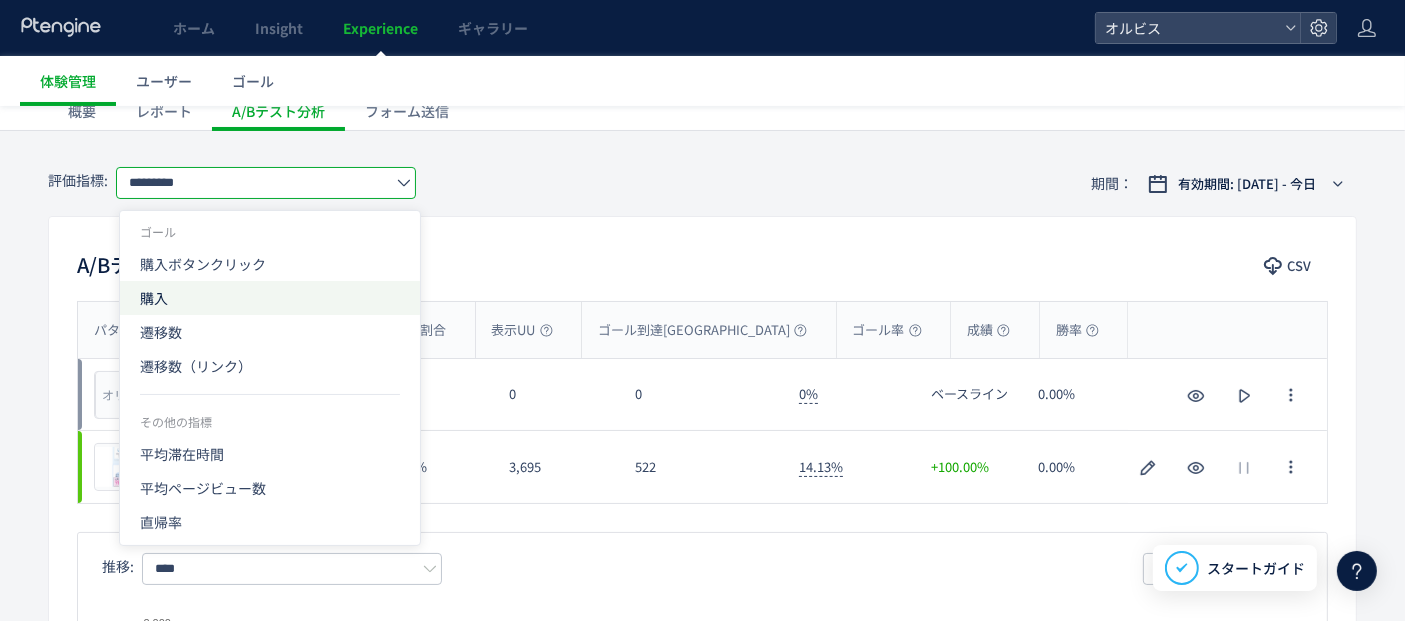 click on "購入" 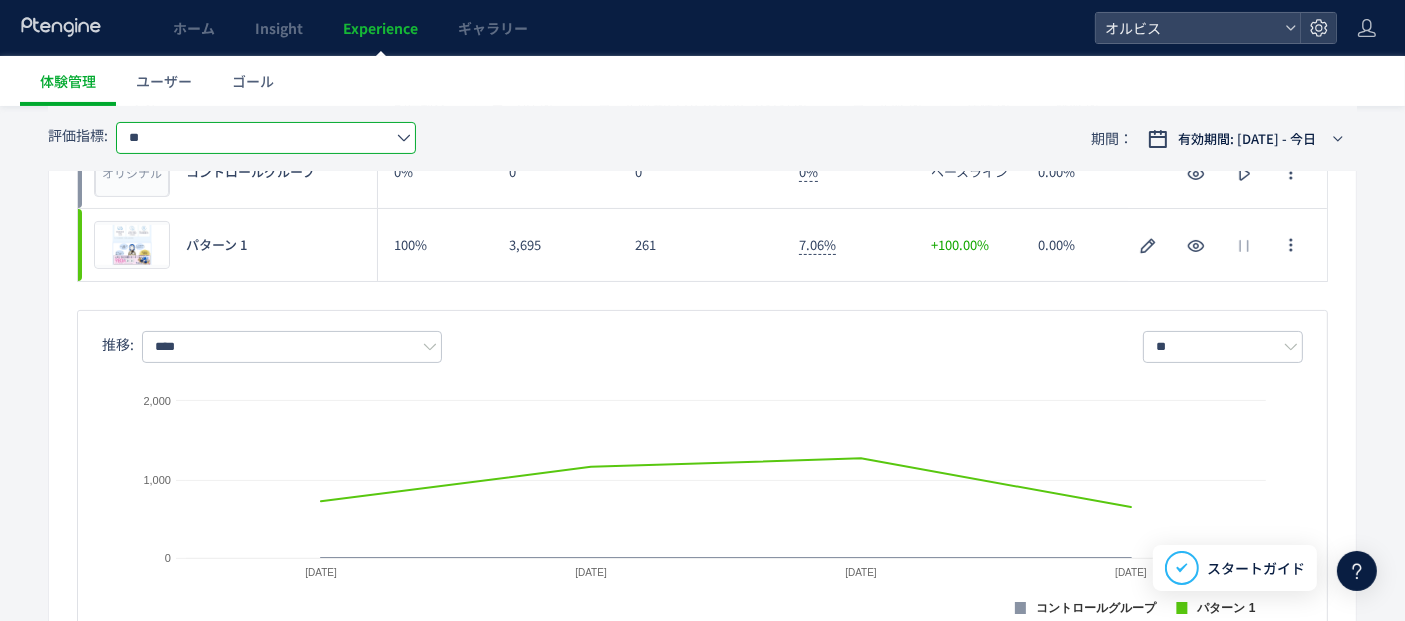 scroll, scrollTop: 444, scrollLeft: 0, axis: vertical 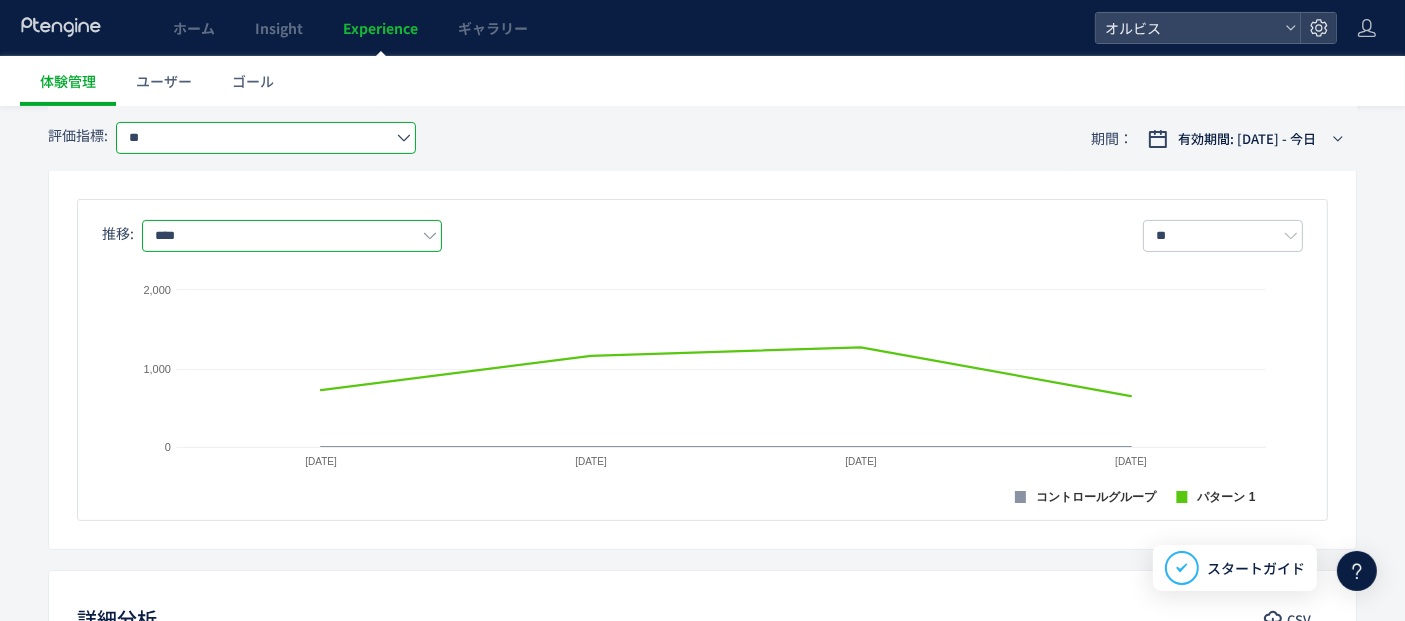 click on "****" 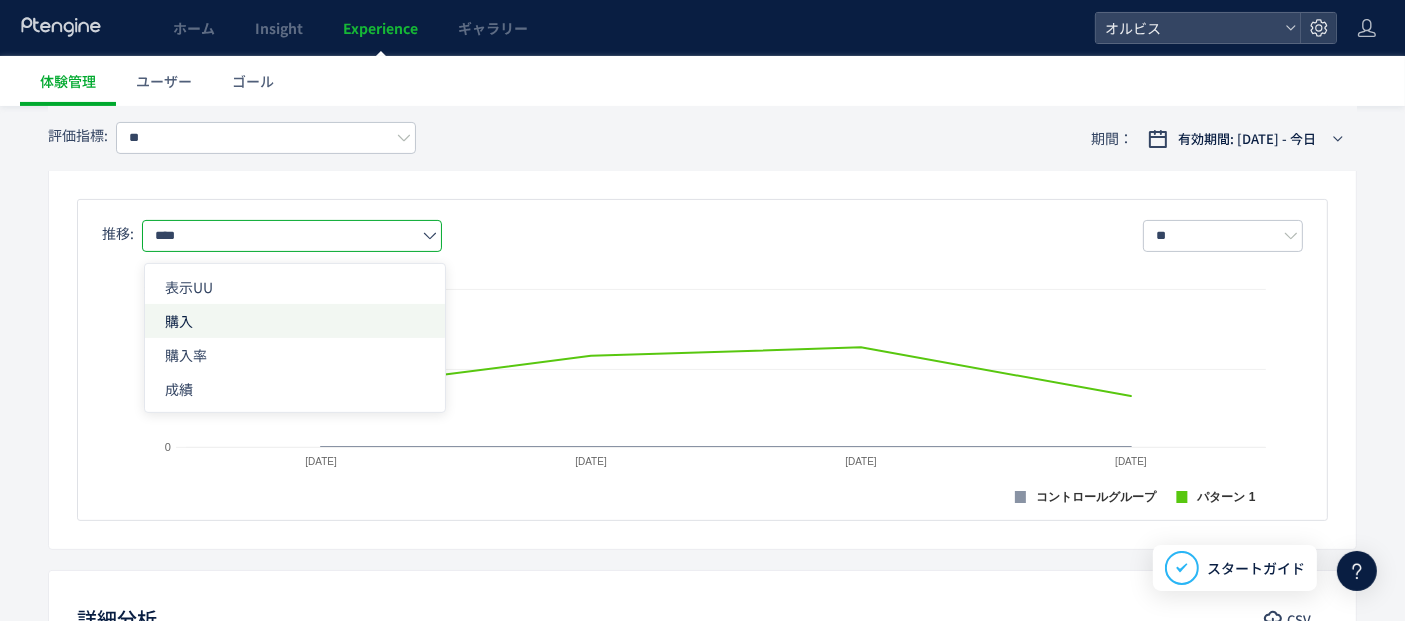 click on "購入" 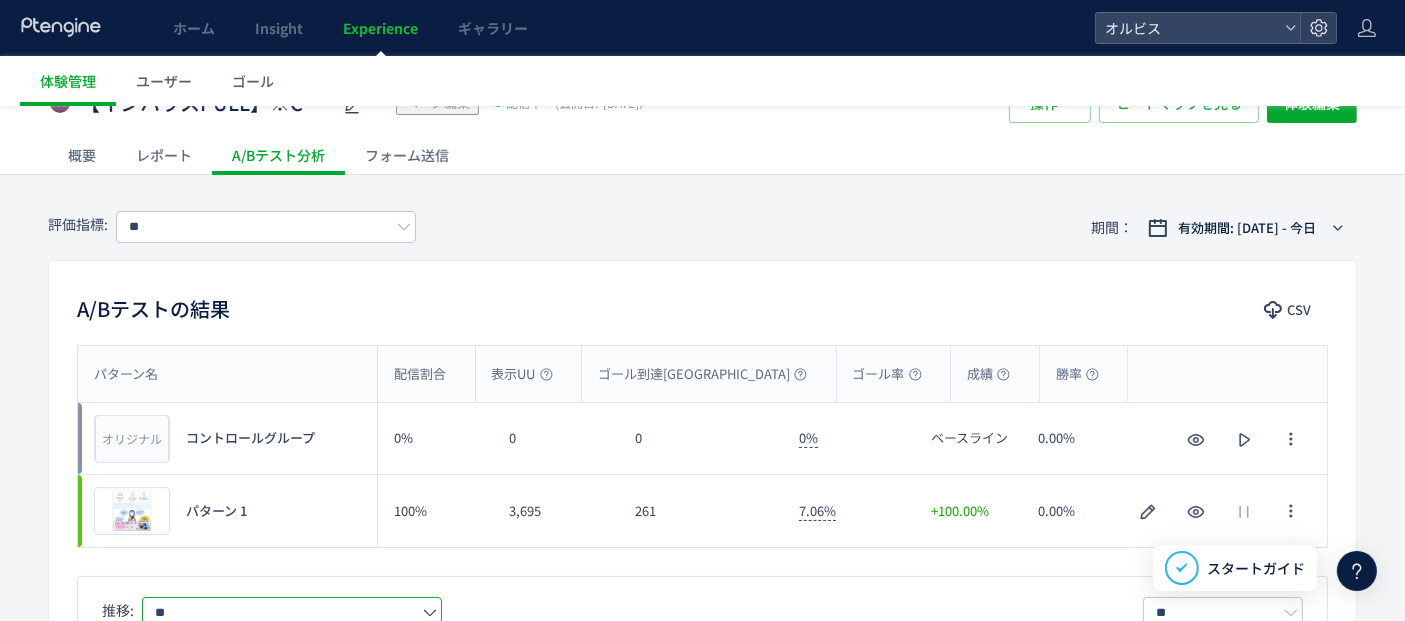 scroll, scrollTop: 0, scrollLeft: 0, axis: both 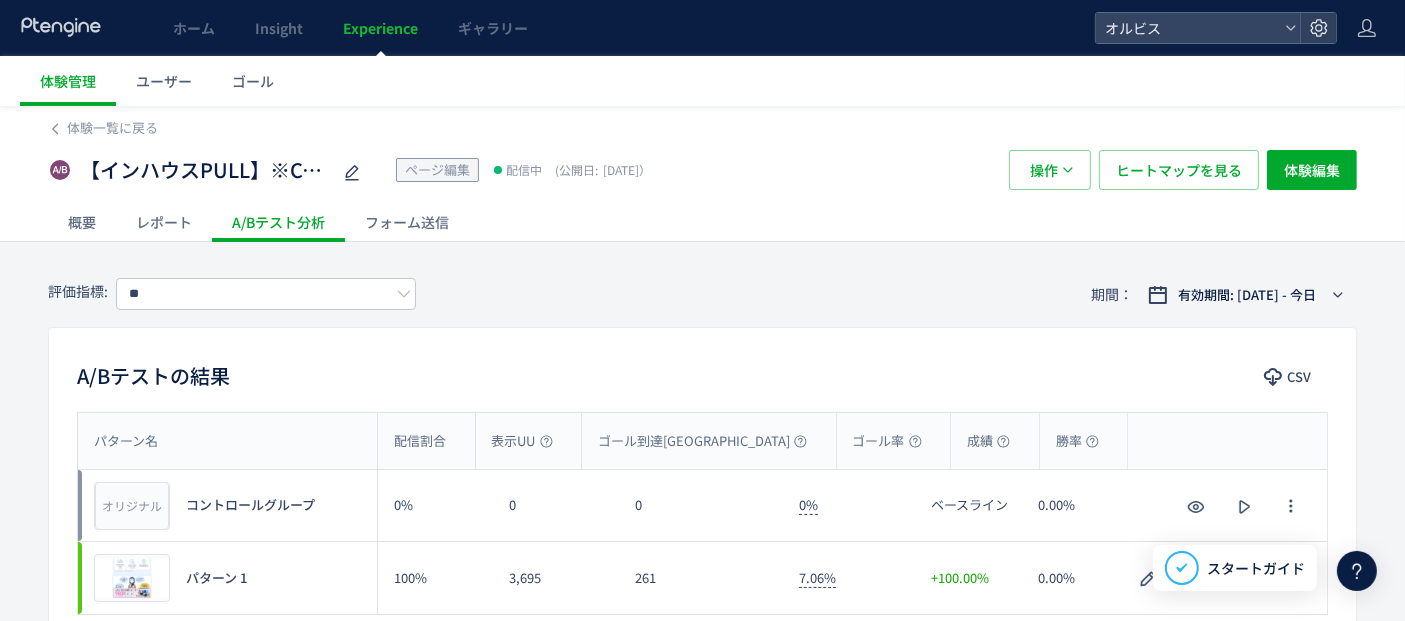 click on "【インハウスPULL】※CCC施策　クリアフル205　コールセンター誘導 ページ編集 配信中 (公開日:  [DATE]）  操作 ヒートマップを見る 体験編集" at bounding box center [702, 170] 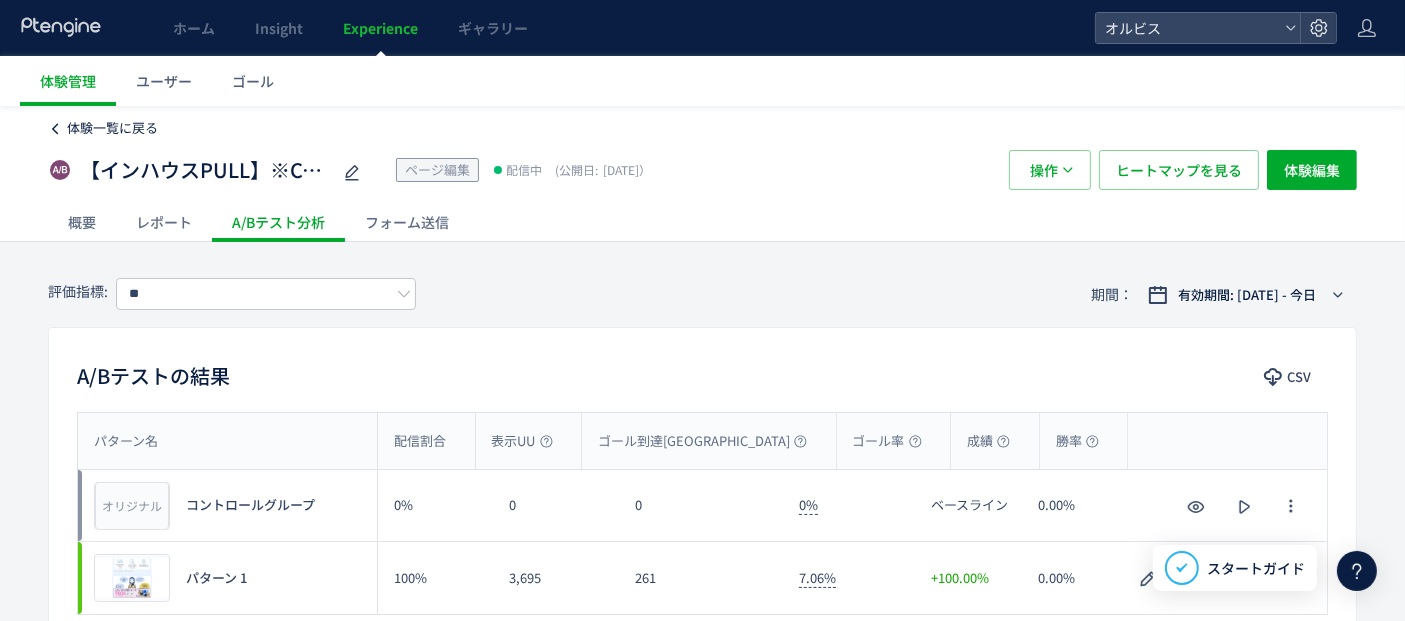 click on "体験一覧に戻る" 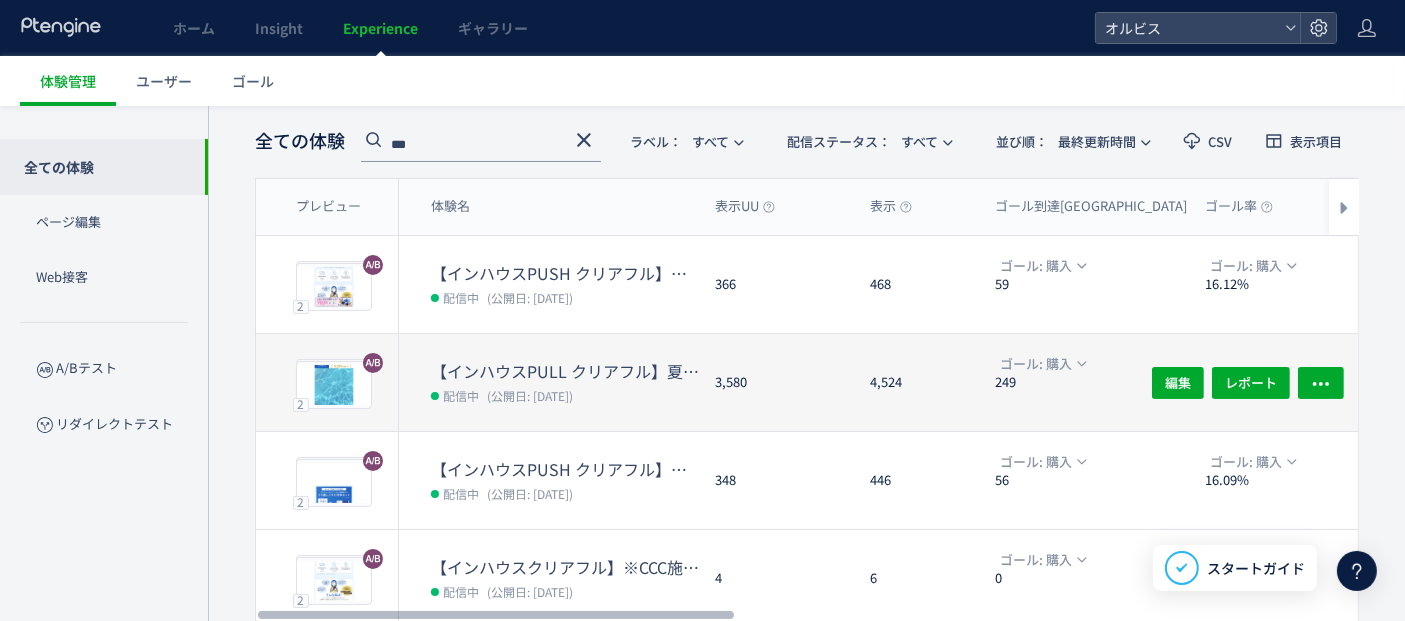 scroll, scrollTop: 0, scrollLeft: 0, axis: both 